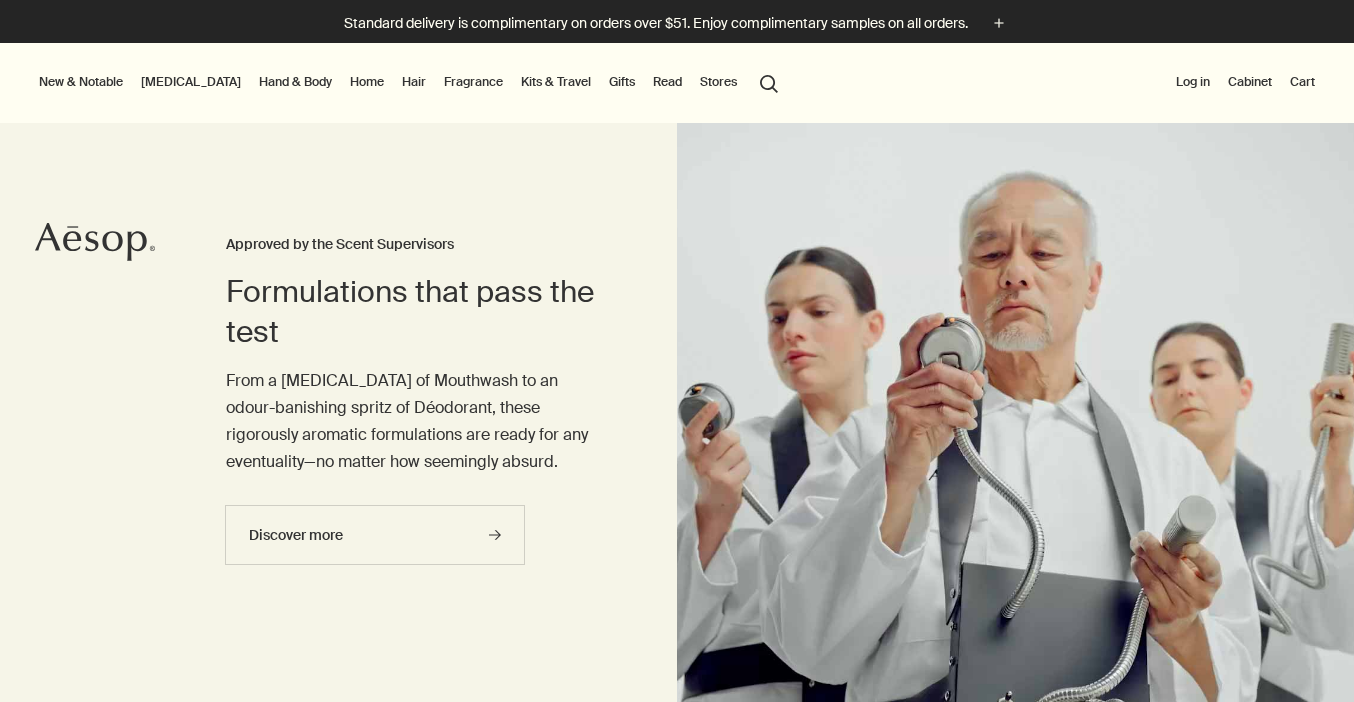 scroll, scrollTop: 0, scrollLeft: 0, axis: both 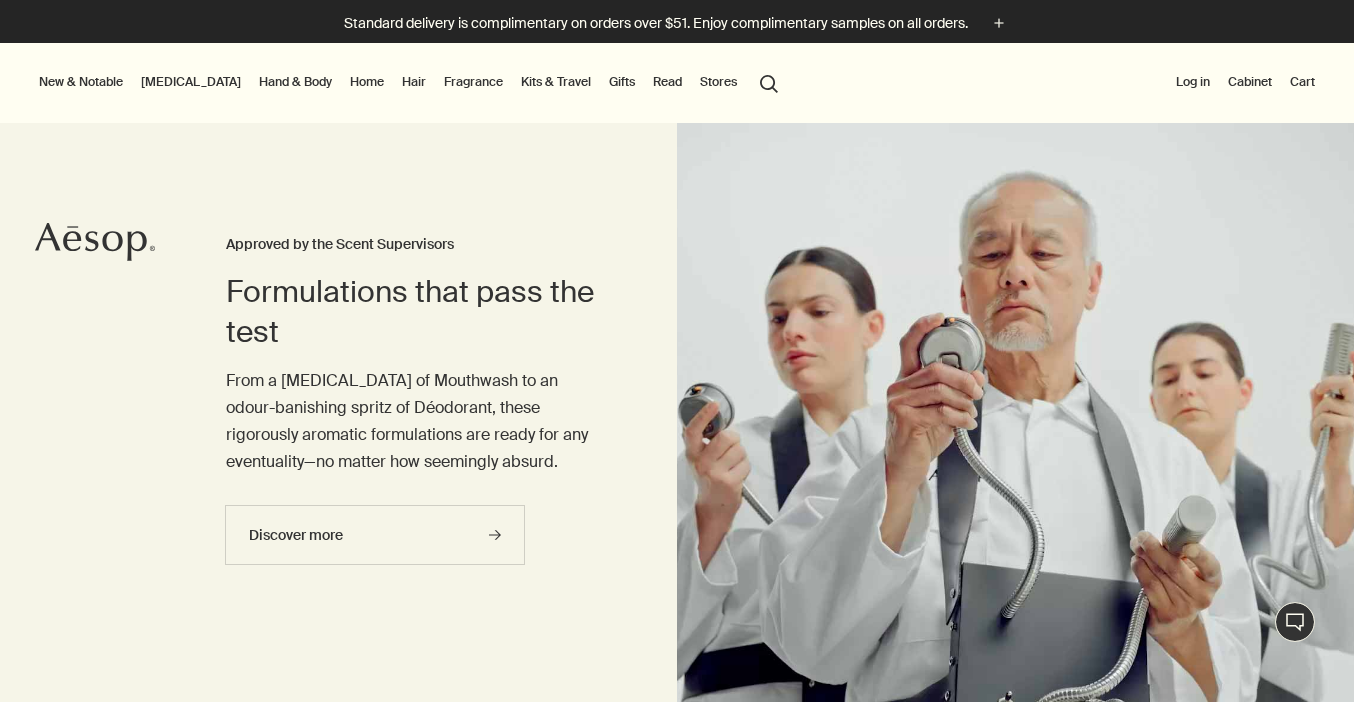 click on "Formulations that pass the test Approved by the Scent Supervisors From a [MEDICAL_DATA] of Mouthwash to an odour-banishing spritz of Déodorant, these rigorously aromatic formulations are ready for any eventuality—no matter how seemingly absurd. Discover more   rightArrow" at bounding box center [411, 444] 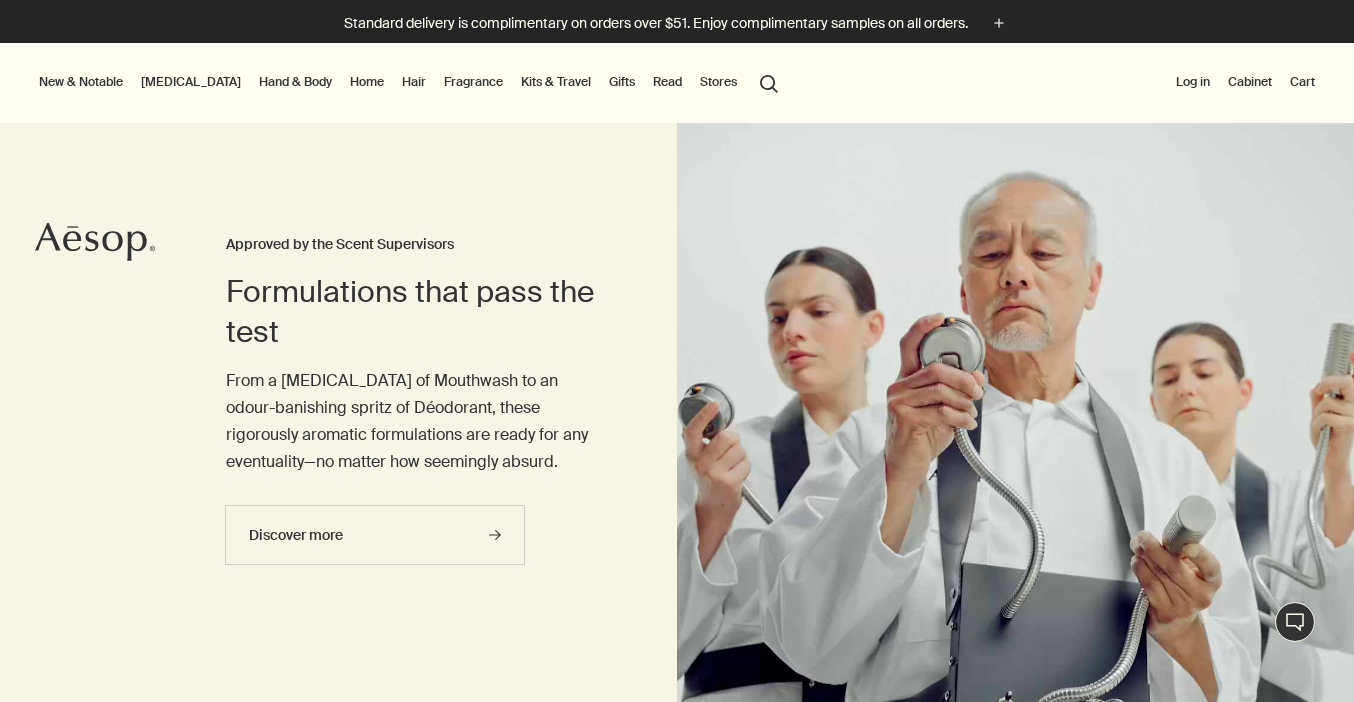 click on "Hand & Body" at bounding box center [295, 82] 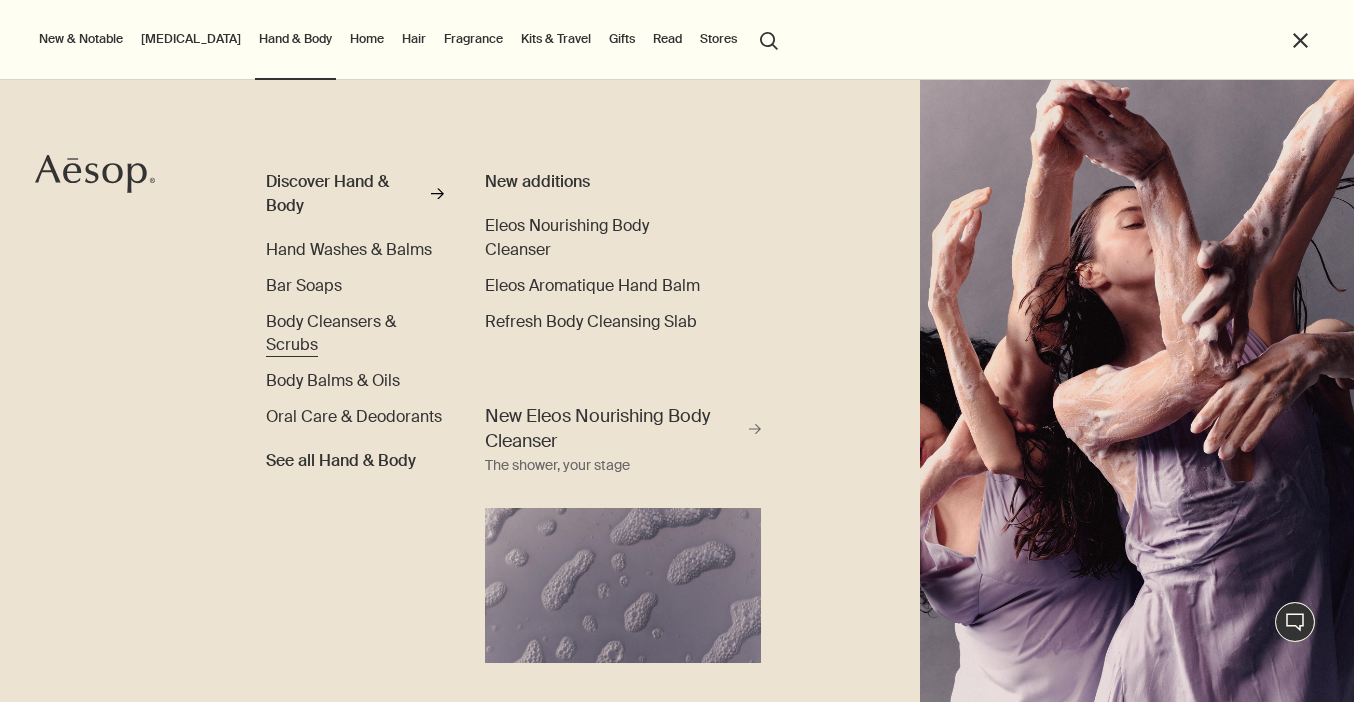 click on "Body Cleansers & Scrubs" at bounding box center [331, 333] 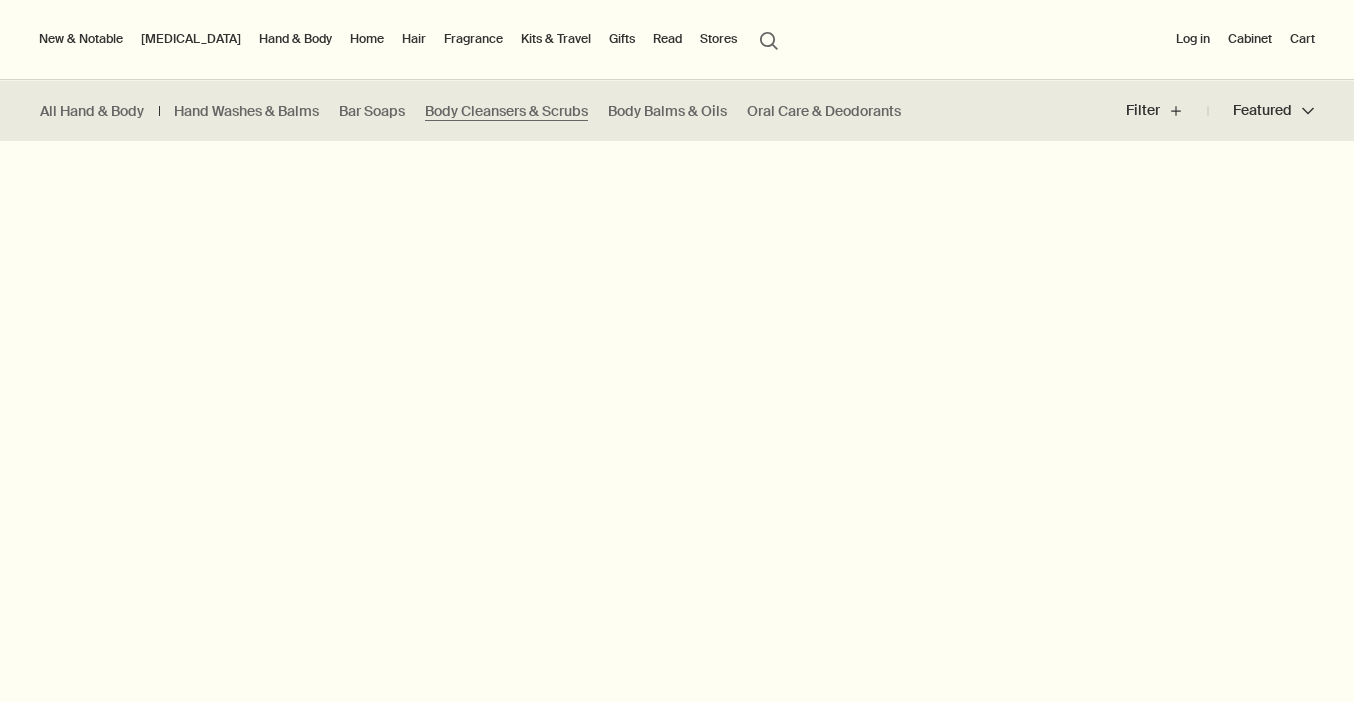 scroll, scrollTop: 0, scrollLeft: 0, axis: both 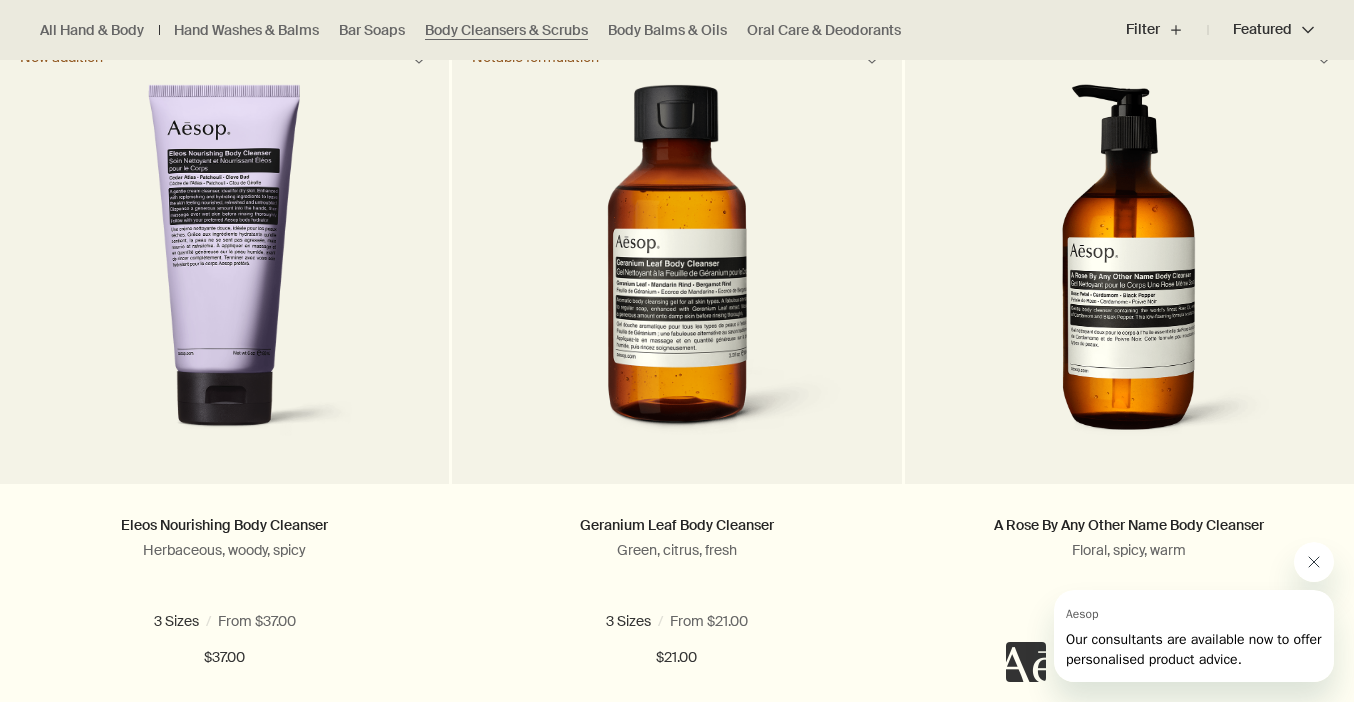 drag, startPoint x: 1310, startPoint y: 572, endPoint x: 2551, endPoint y: 1116, distance: 1354.9971 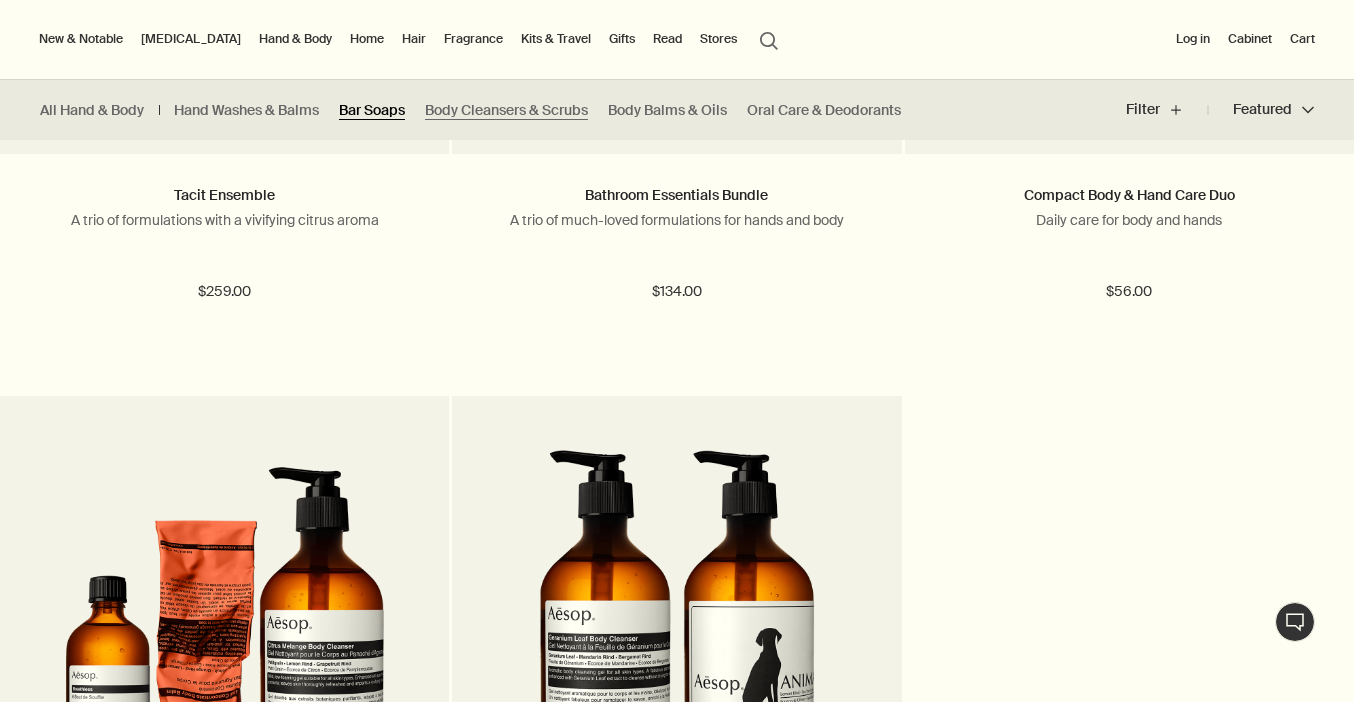 scroll, scrollTop: 3511, scrollLeft: 0, axis: vertical 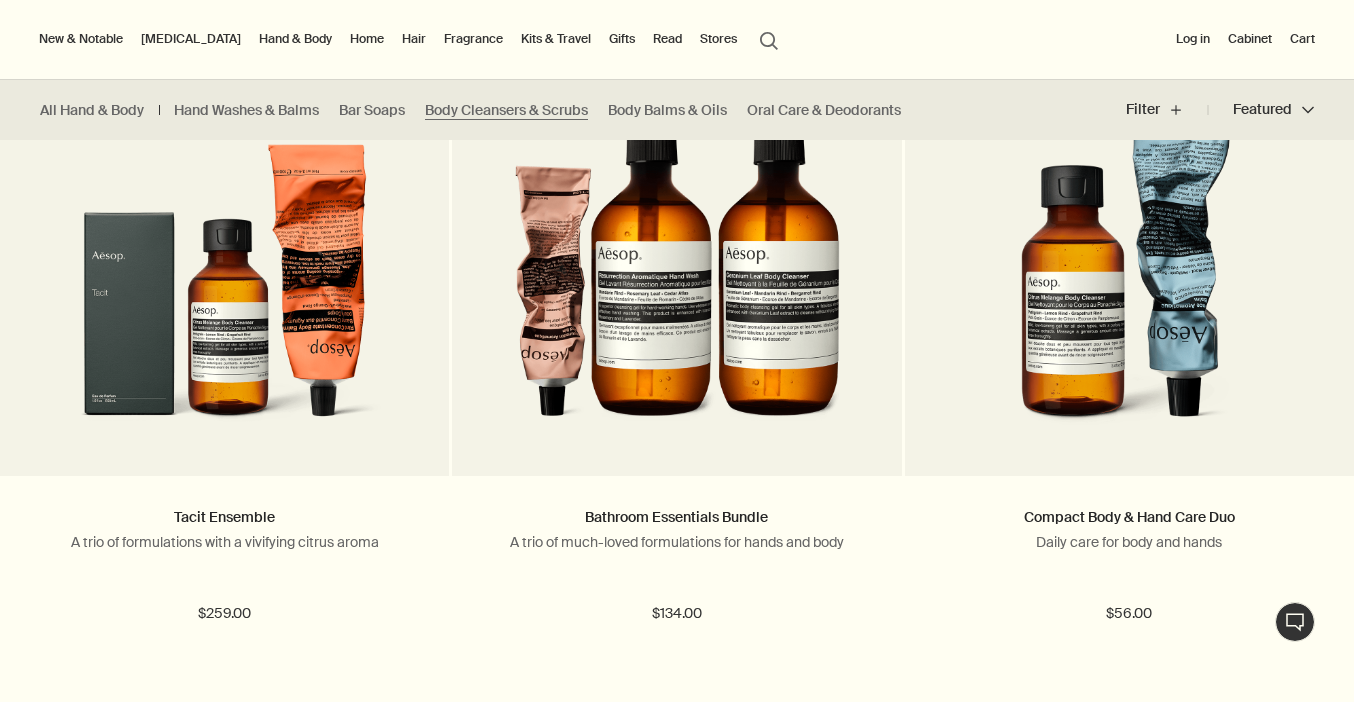click on "Hand & Body" at bounding box center [295, 39] 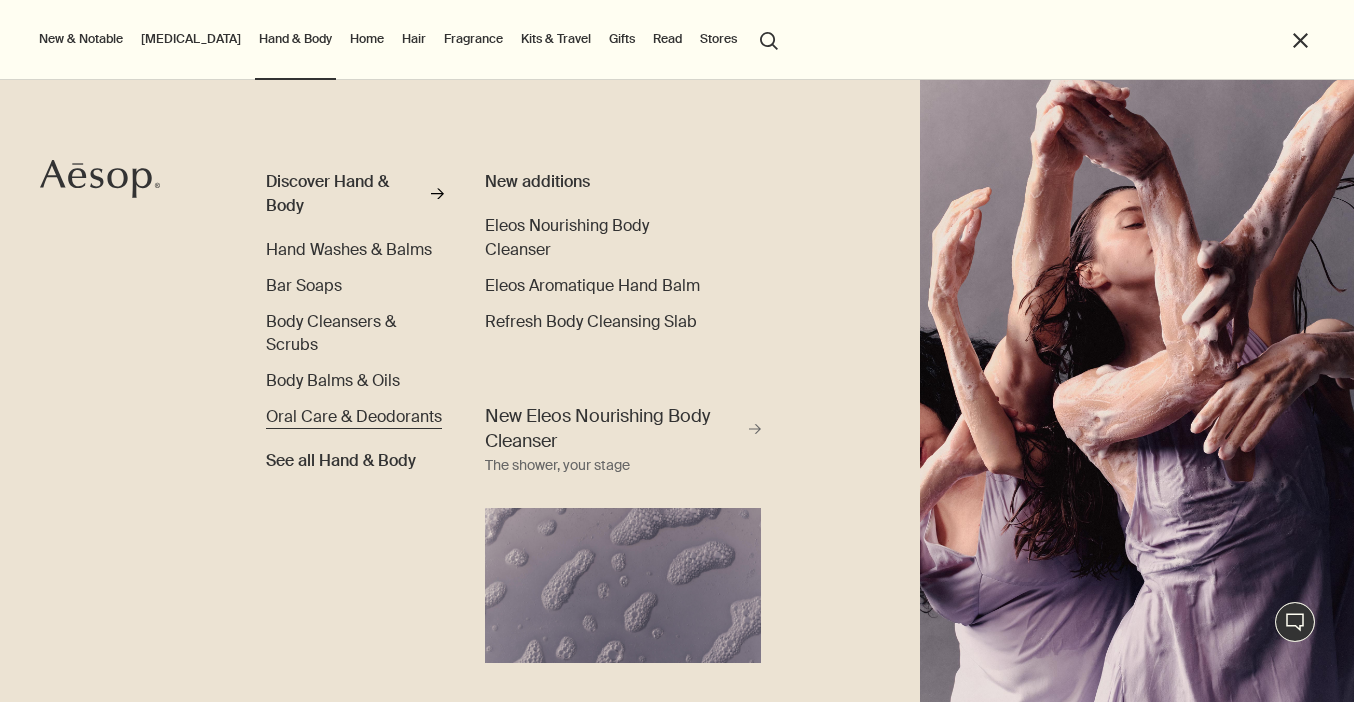 click on "Oral Care & Deodorants" at bounding box center (354, 416) 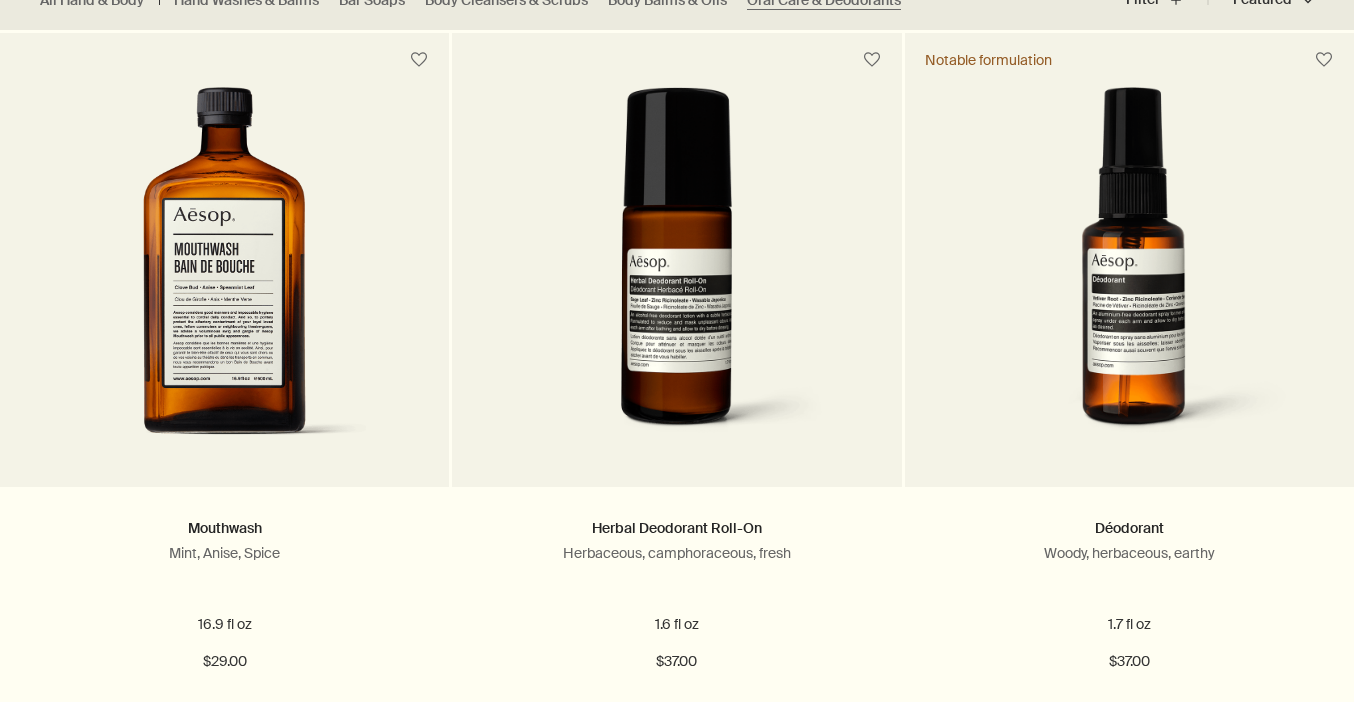 scroll, scrollTop: 603, scrollLeft: 0, axis: vertical 